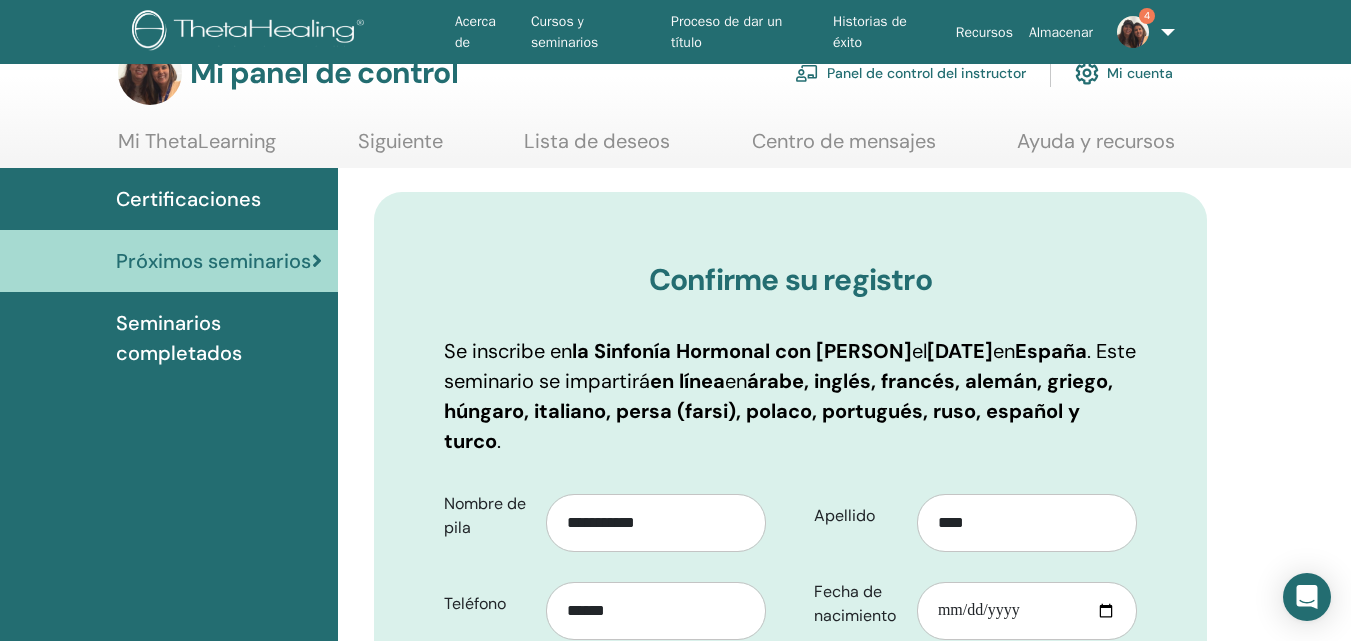 scroll, scrollTop: 48, scrollLeft: 0, axis: vertical 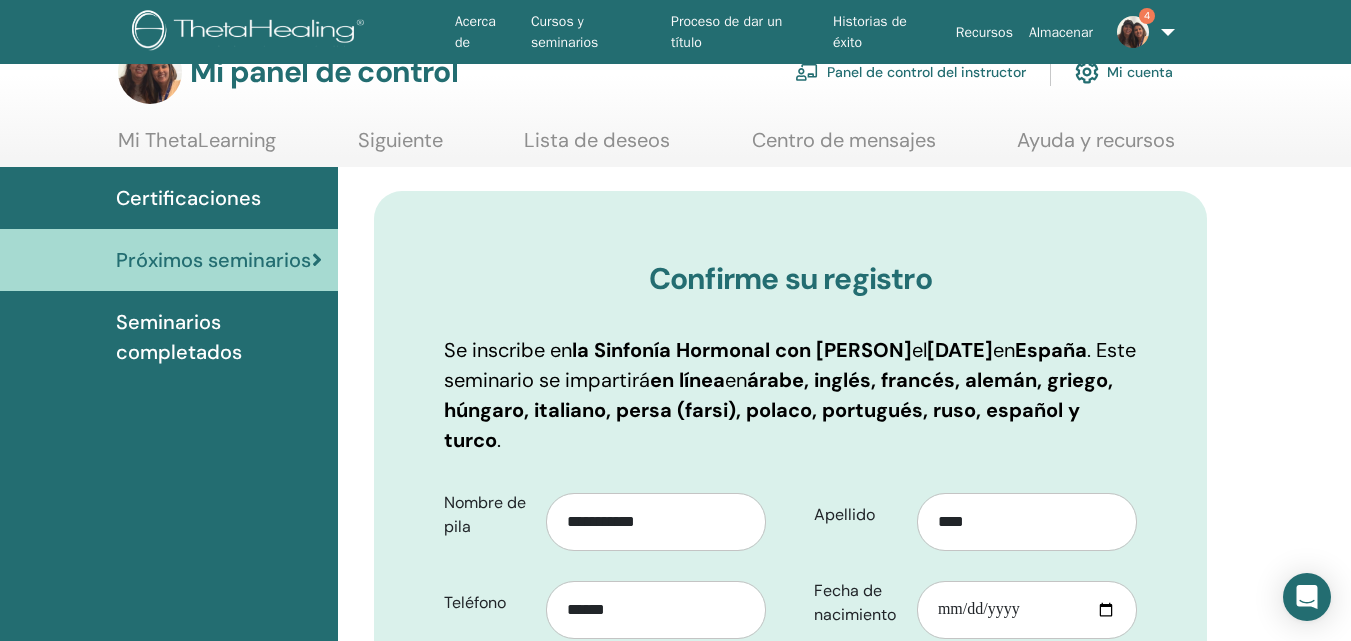 click on "Confirme su registro
Se inscribe en  la Sinfonía Hormonal con [PERSON]  el  [DATE]  en  [COUNTRY]  . Este seminario se impartirá  en línea
en  árabe, inglés, francés, alemán, griego, húngaro, italiano, persa (farsi), polaco, portugués, ruso, español y turco  .
Nombre de pila
[FIRST]
Teléfono
[PHONE]
Apellido
[LAST]
[DATE] **" at bounding box center [790, 862] 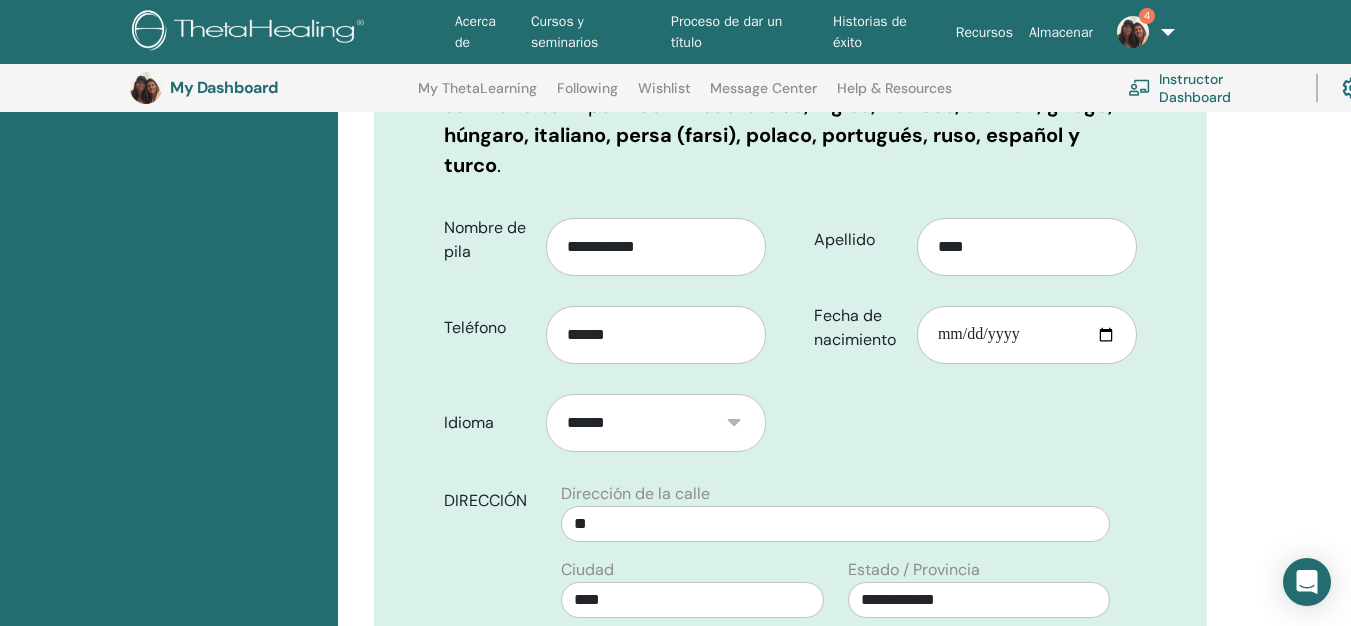 scroll, scrollTop: 432, scrollLeft: 0, axis: vertical 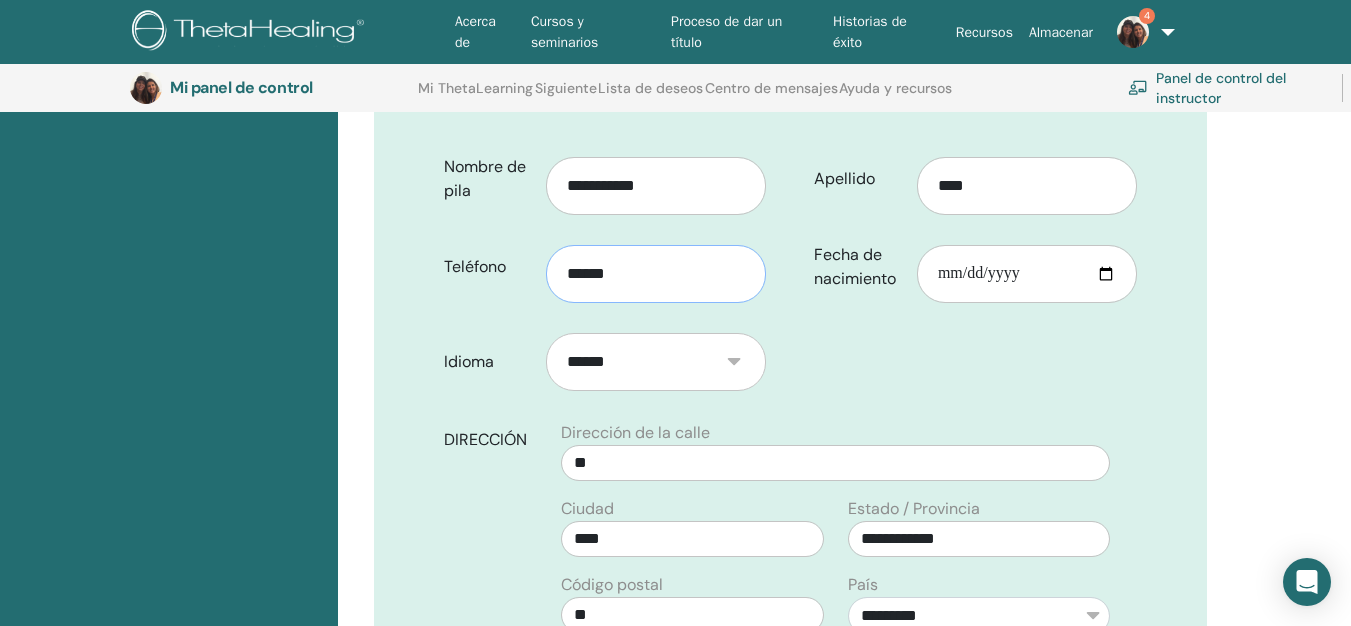 click on "******" at bounding box center [656, 274] 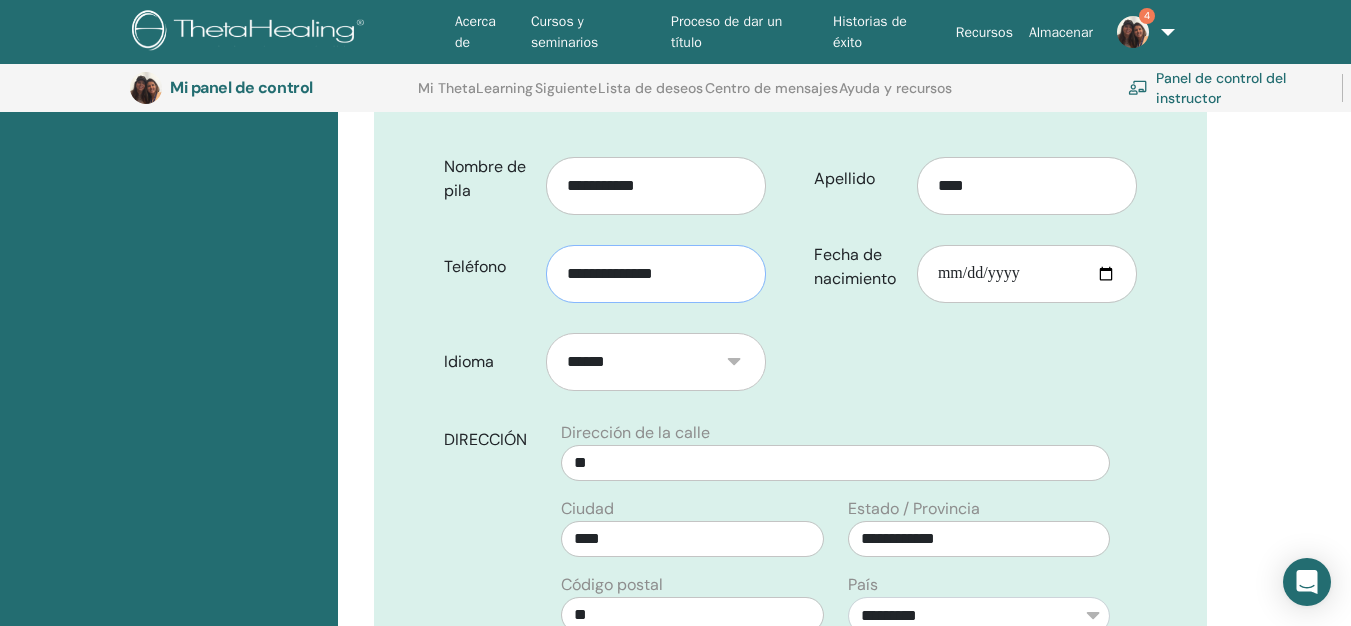 type on "**********" 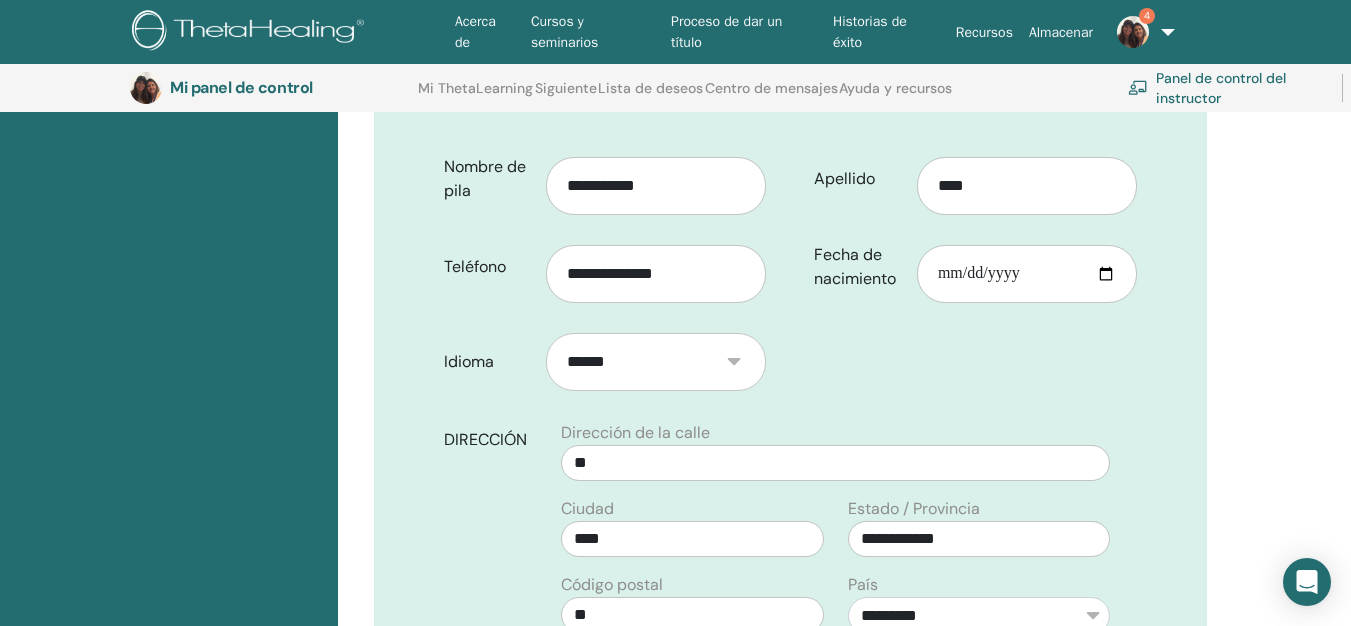 click on "**********" at bounding box center (656, 362) 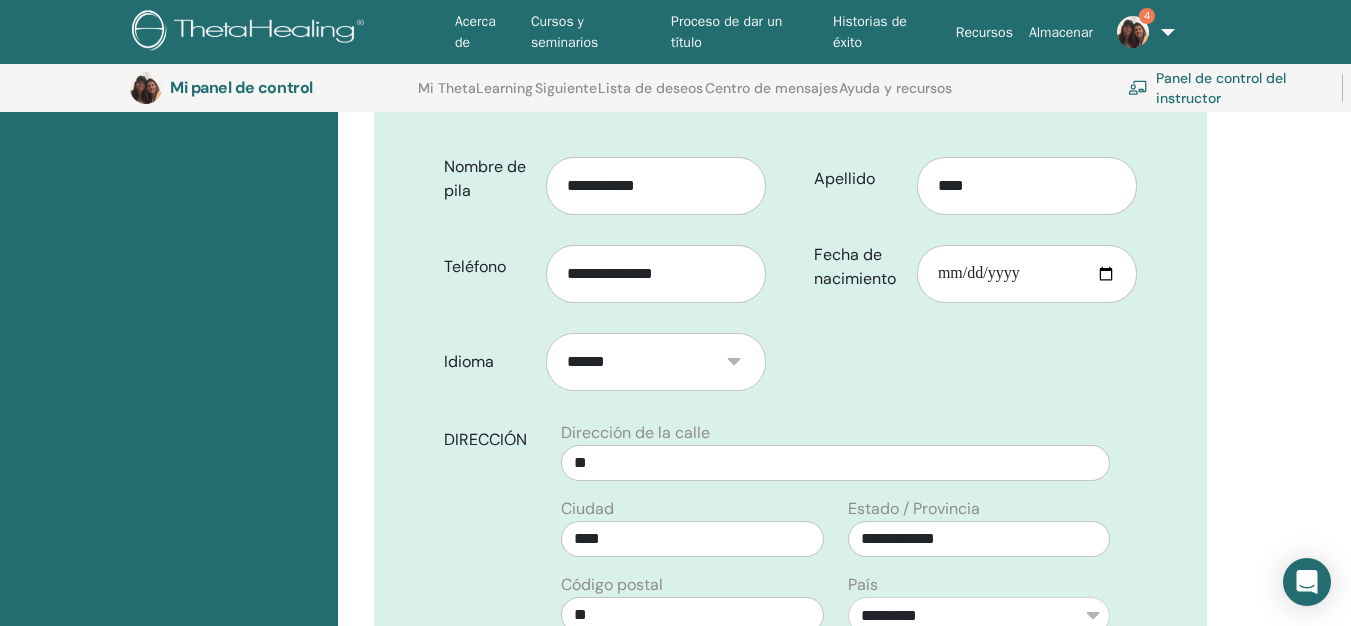 select on "***" 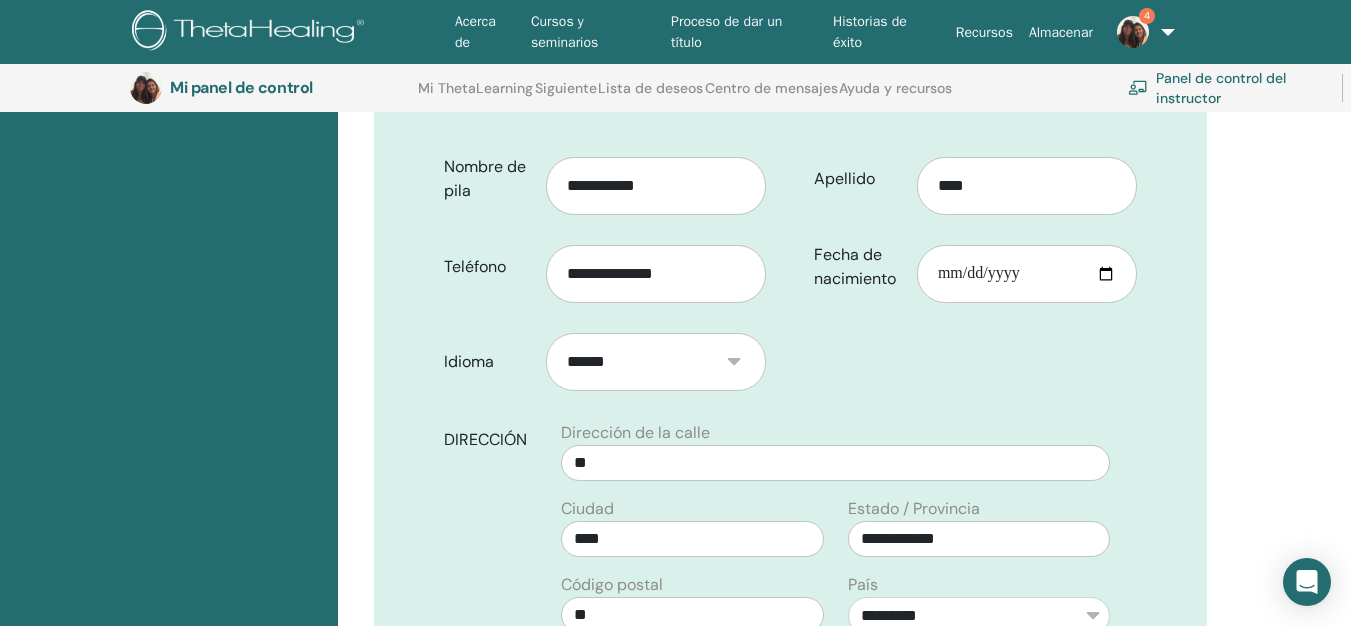 click on "**********" at bounding box center [656, 362] 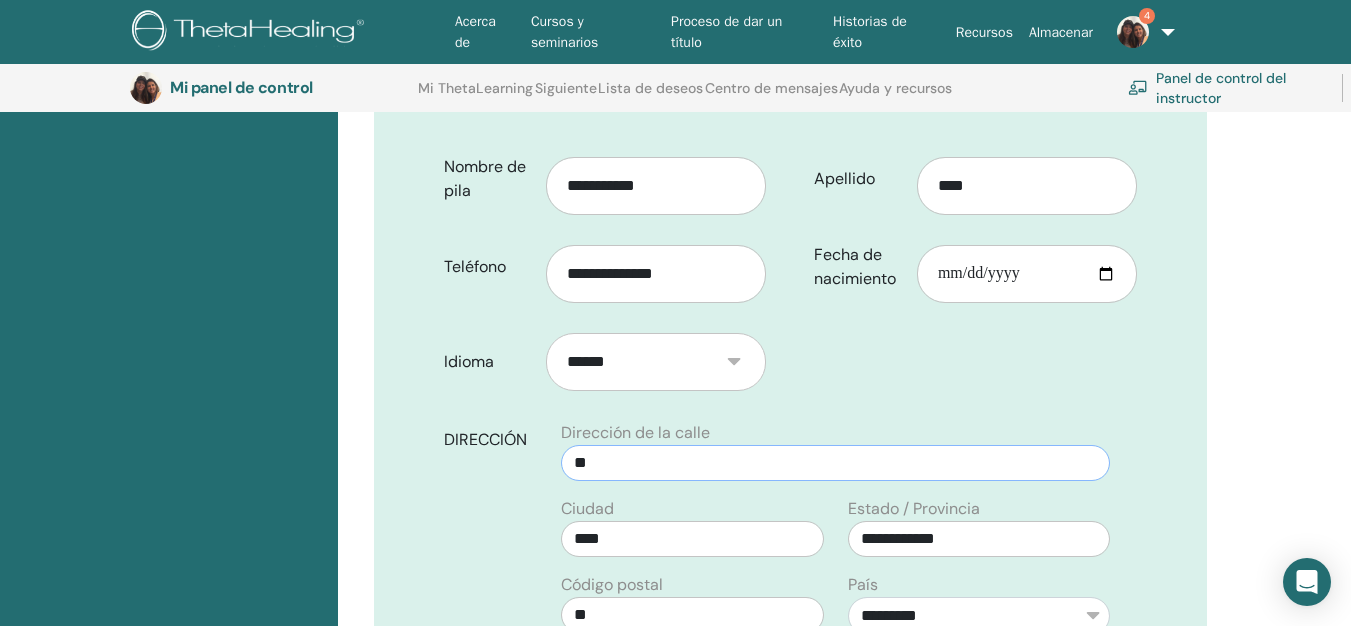 click on "**" at bounding box center (835, 463) 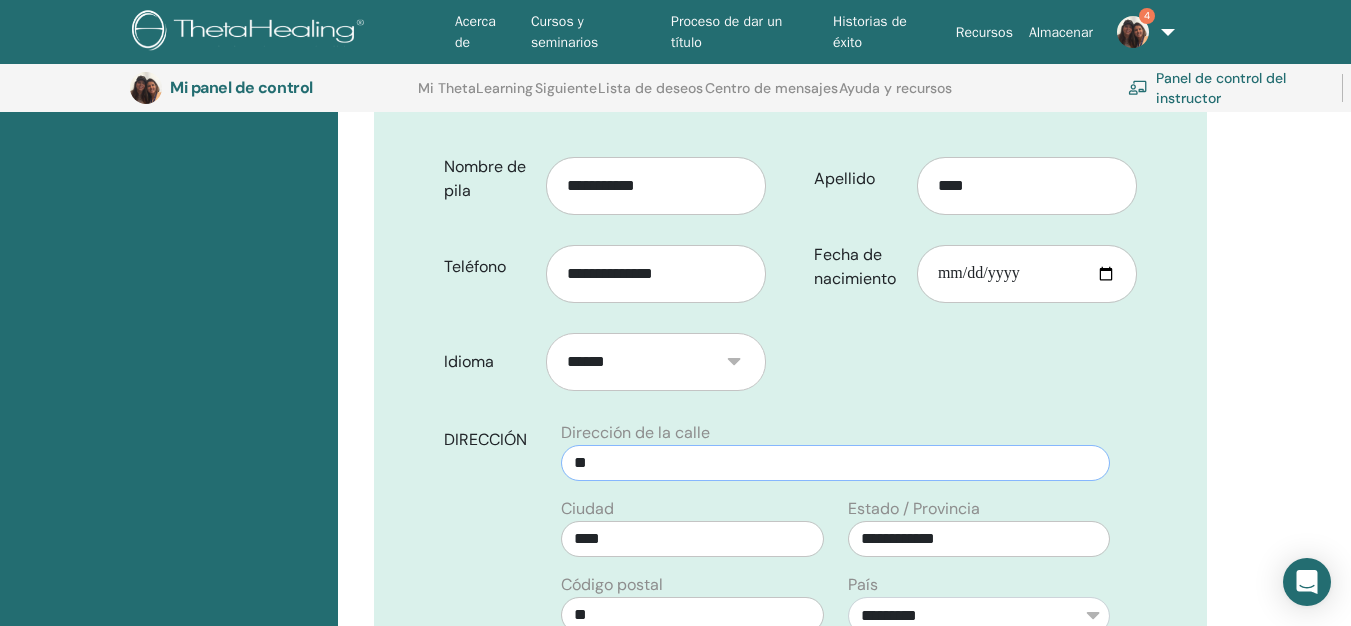 type on "*" 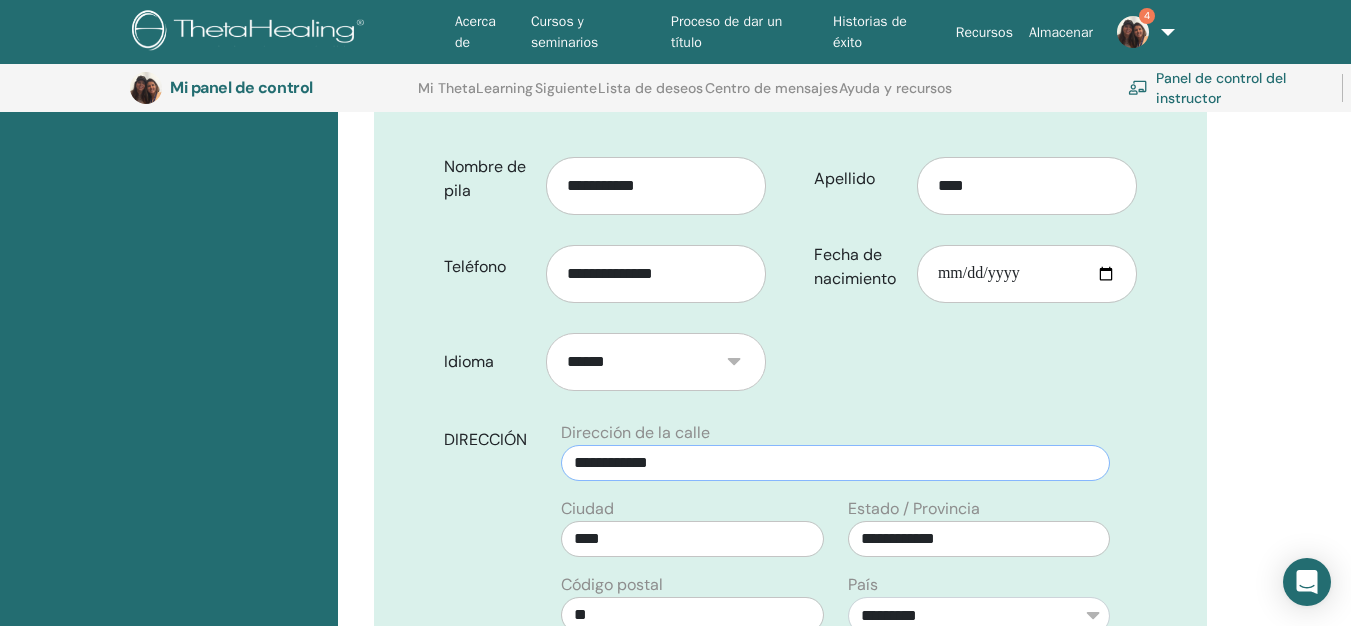 type on "**********" 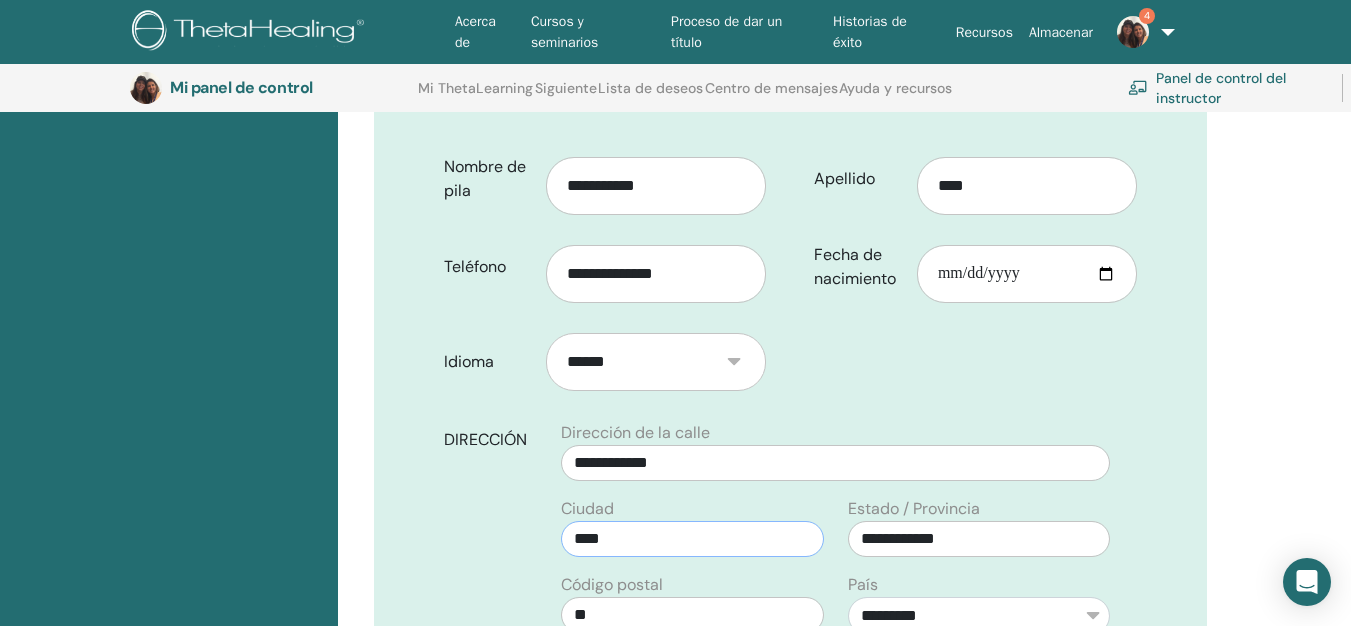 click on "****" at bounding box center (692, 539) 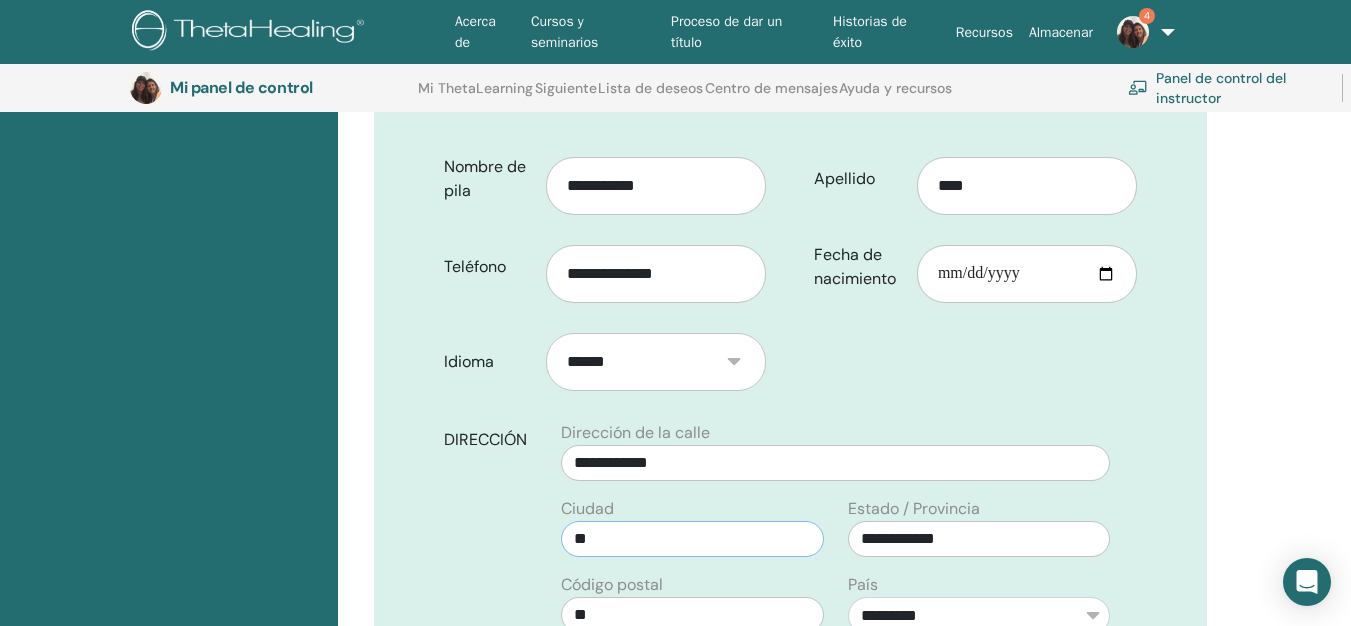 type on "*" 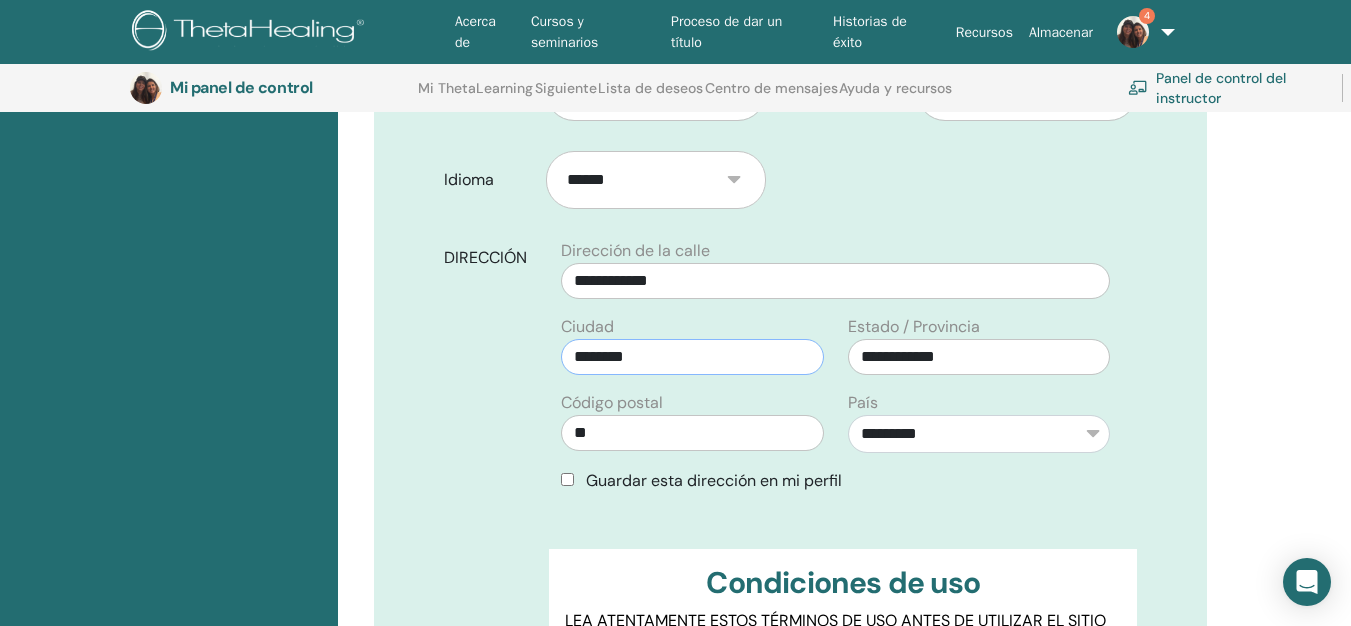 scroll, scrollTop: 615, scrollLeft: 0, axis: vertical 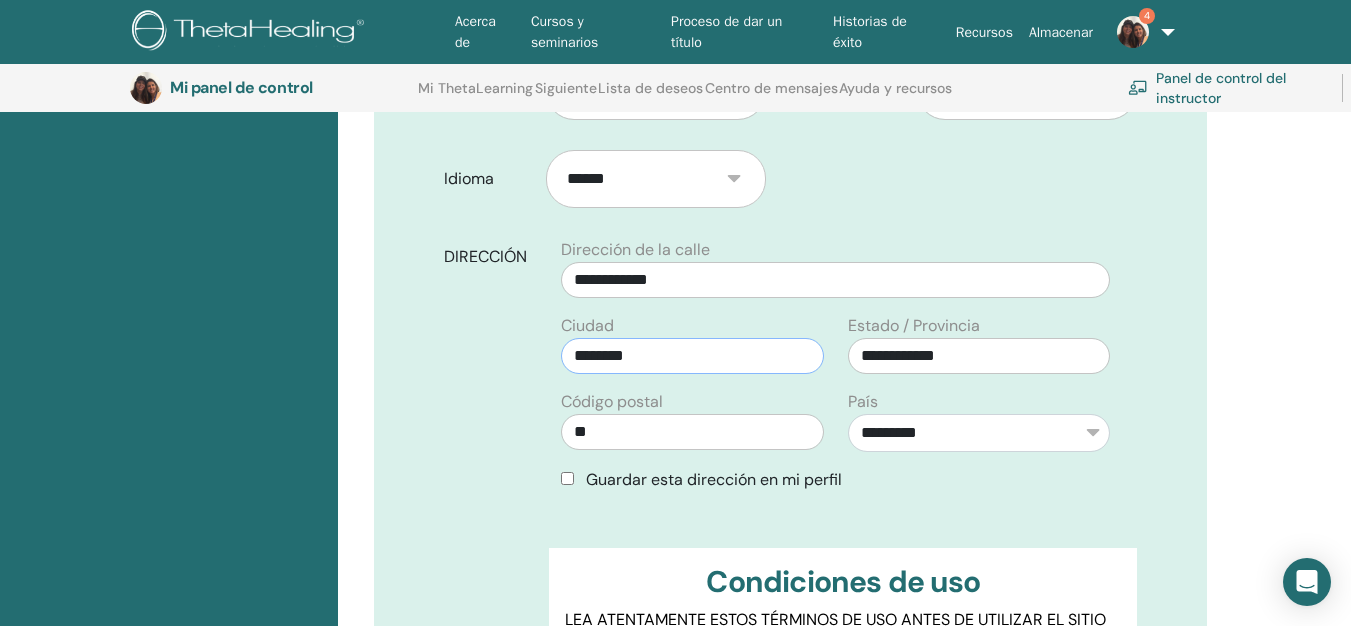 type on "********" 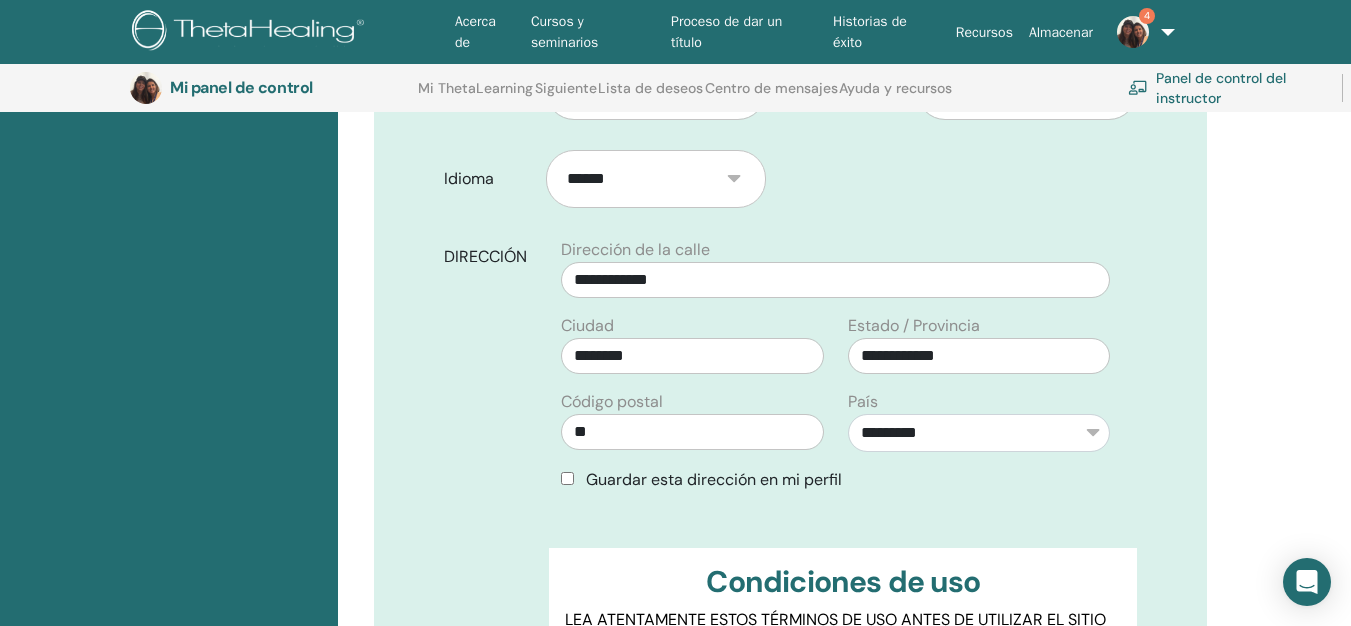 click on "**********" at bounding box center [790, 343] 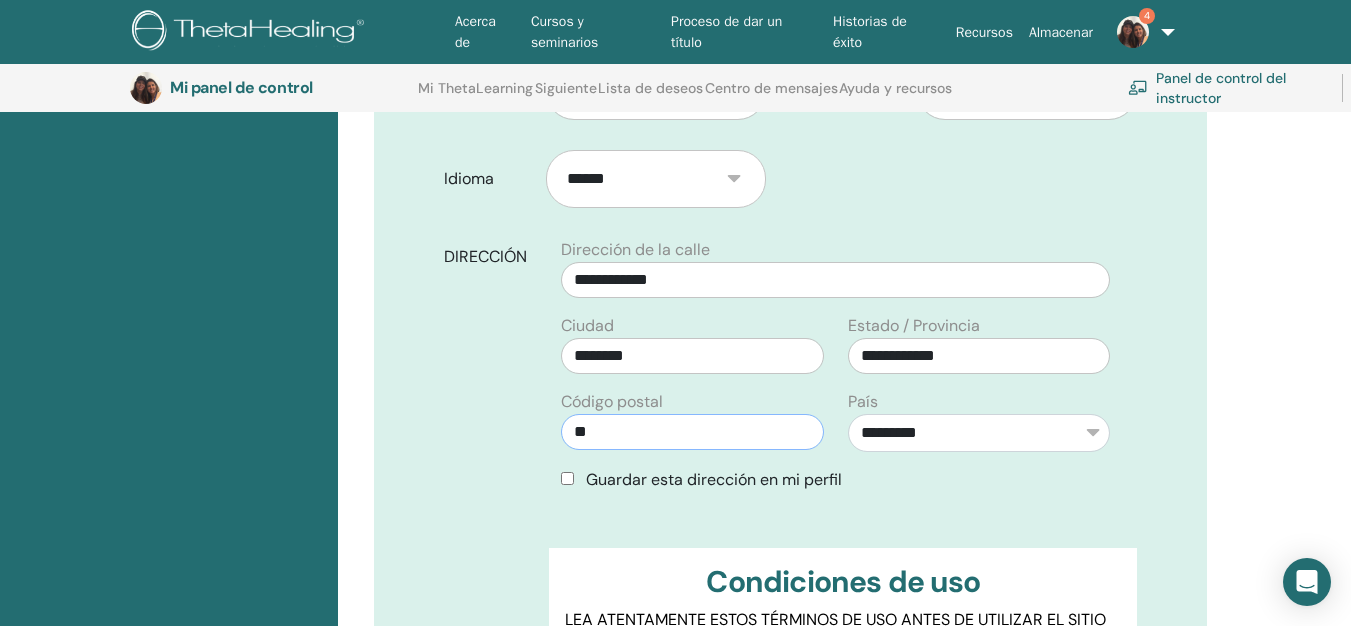 click on "**" at bounding box center [692, 432] 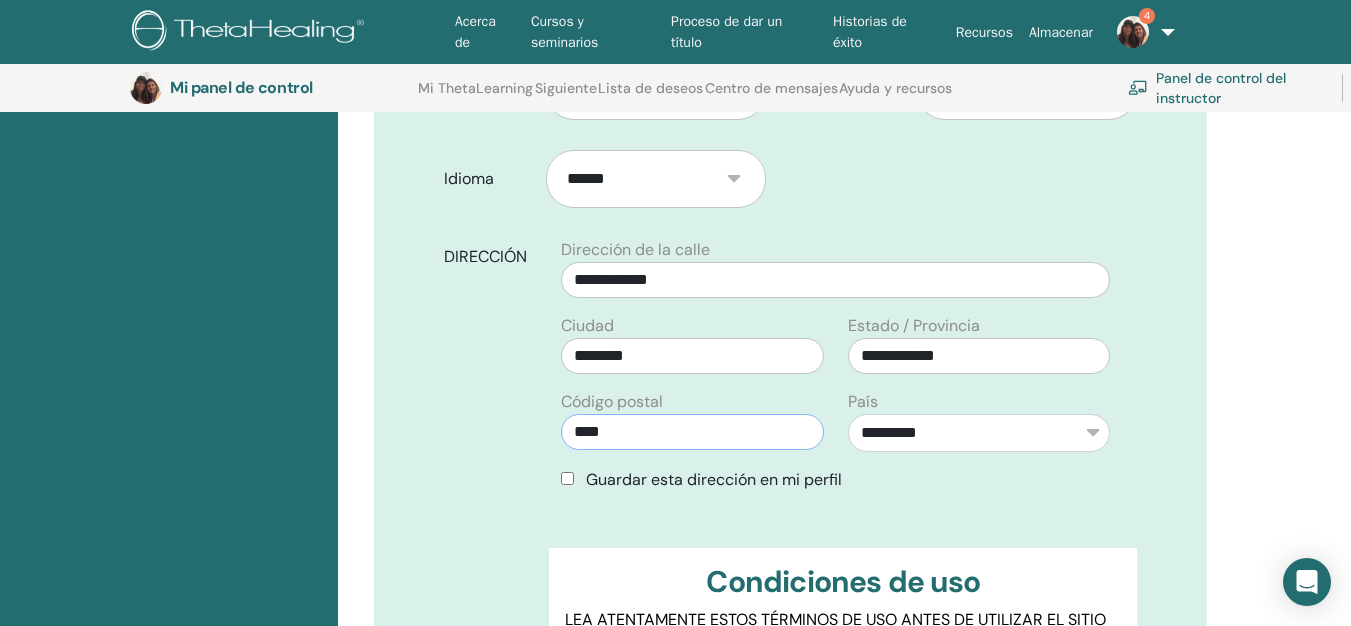 type on "****" 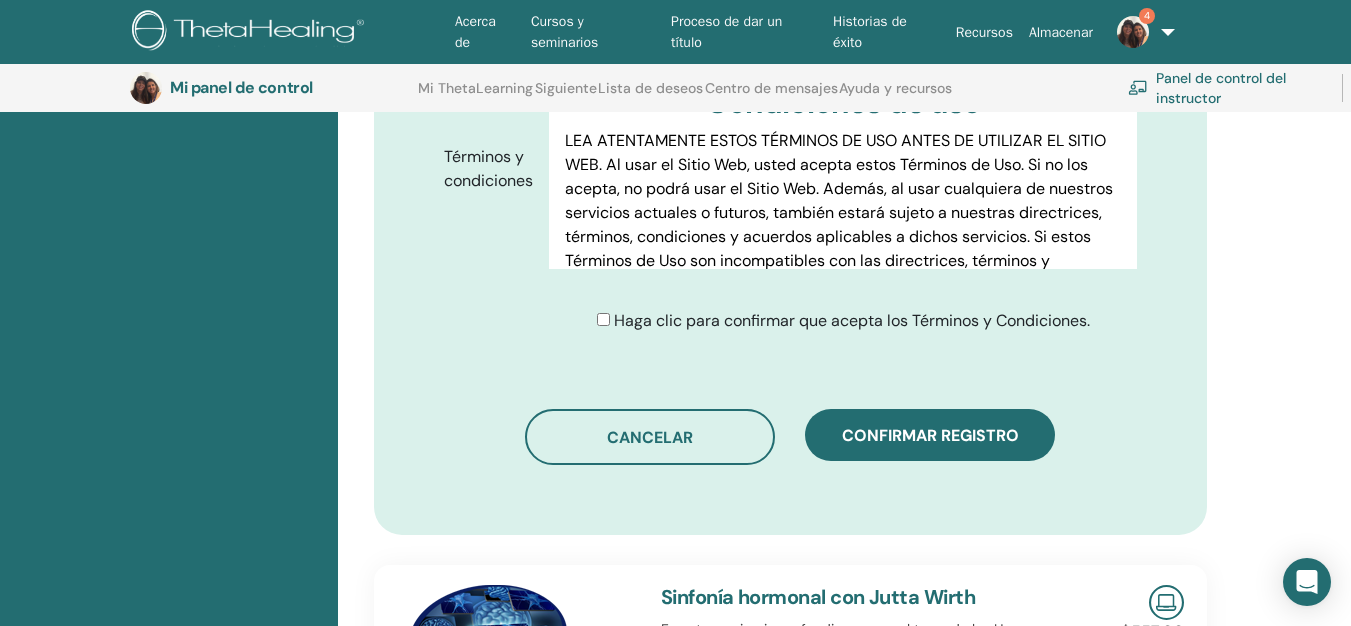 scroll, scrollTop: 1098, scrollLeft: 0, axis: vertical 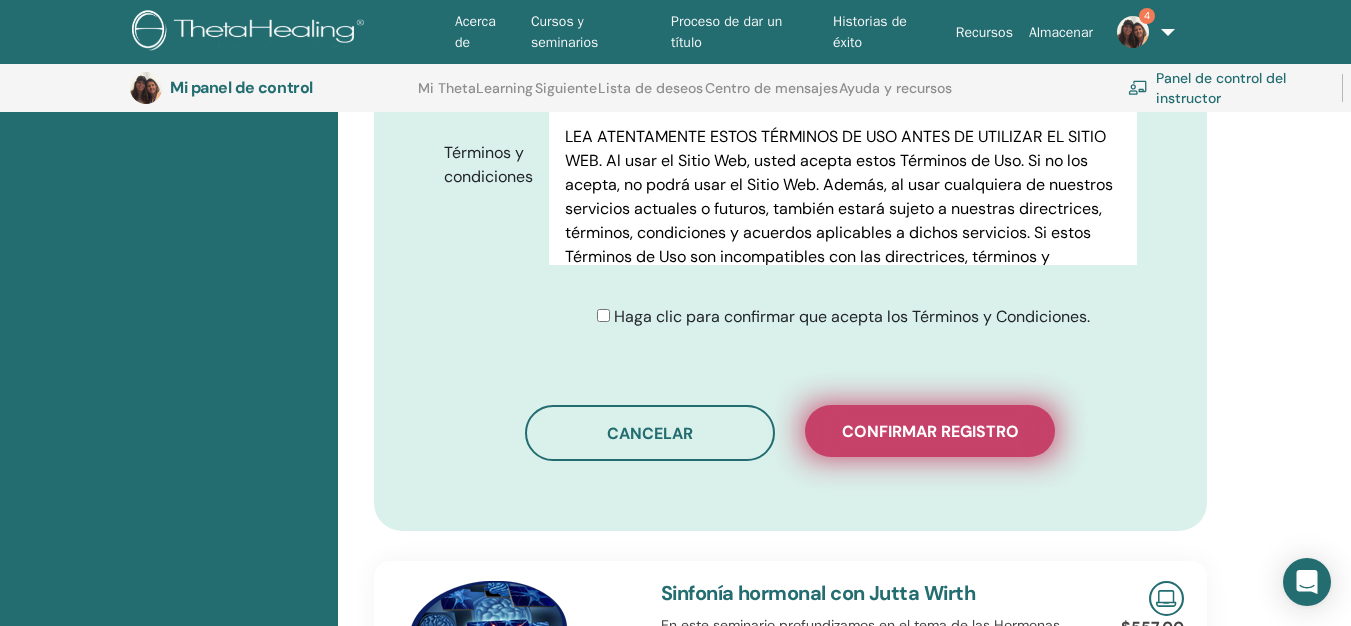 click on "Confirmar registro" at bounding box center (930, 431) 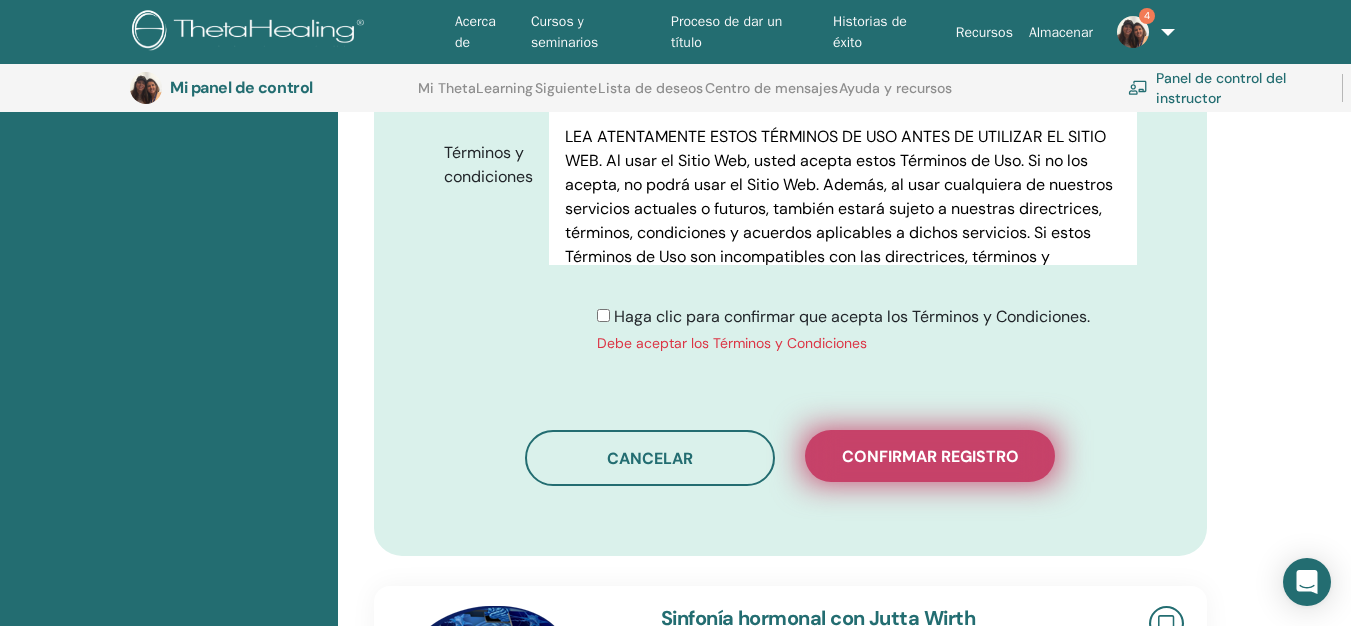 click on "Confirmar registro" at bounding box center (930, 456) 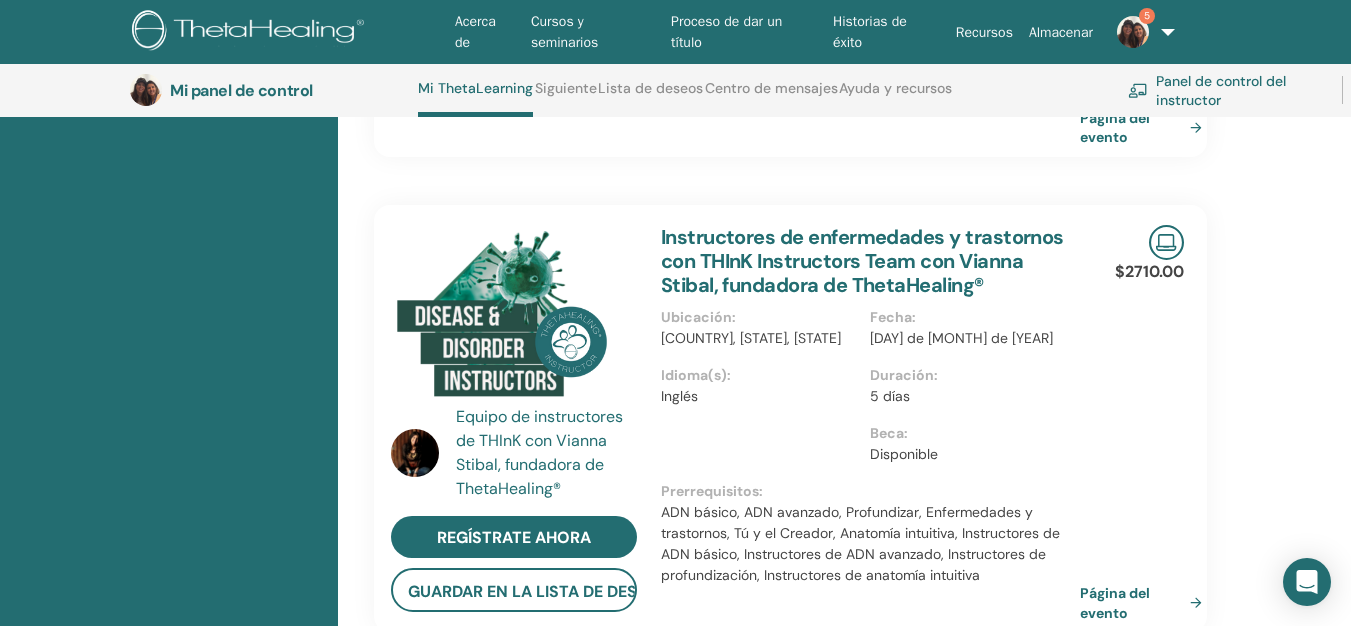 scroll, scrollTop: 1868, scrollLeft: 0, axis: vertical 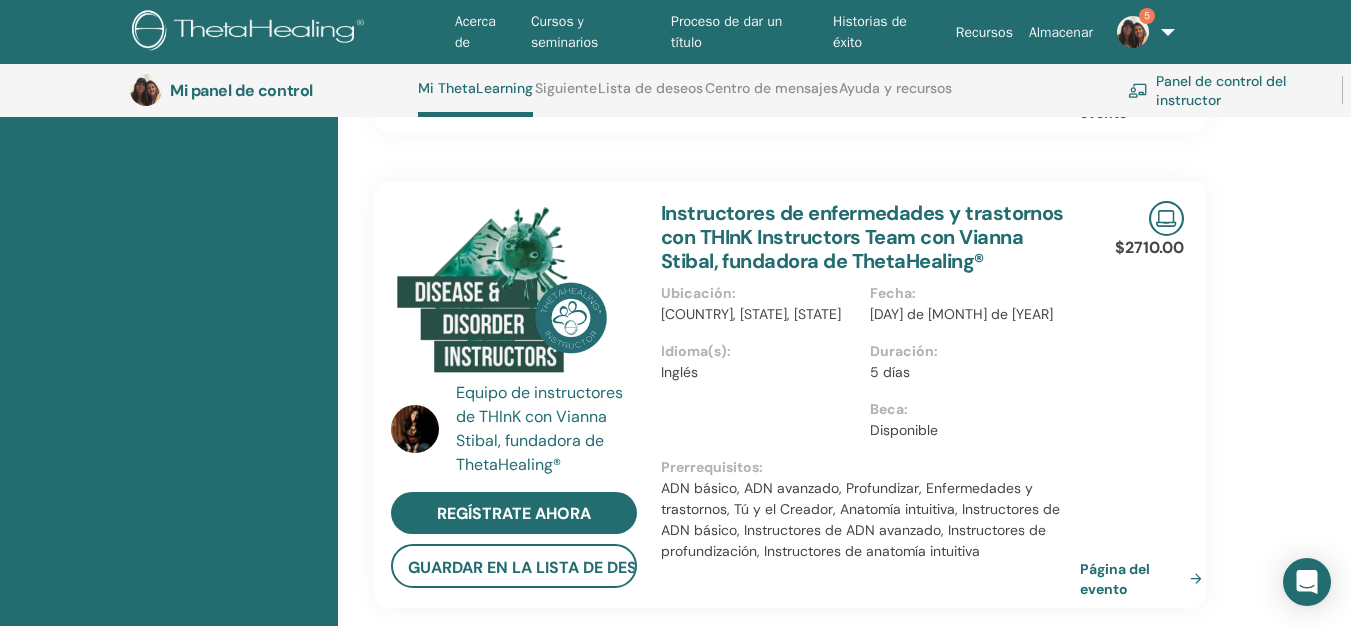click at bounding box center (1133, 32) 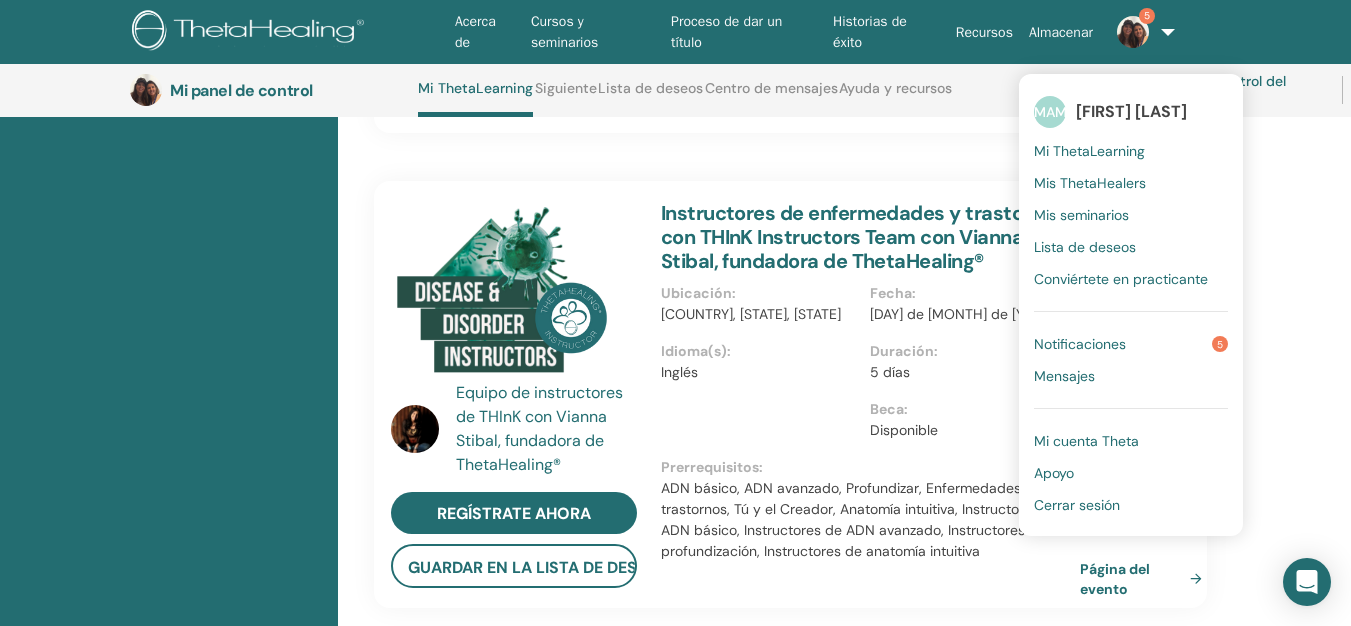 click on "Notificaciones" at bounding box center [1080, 344] 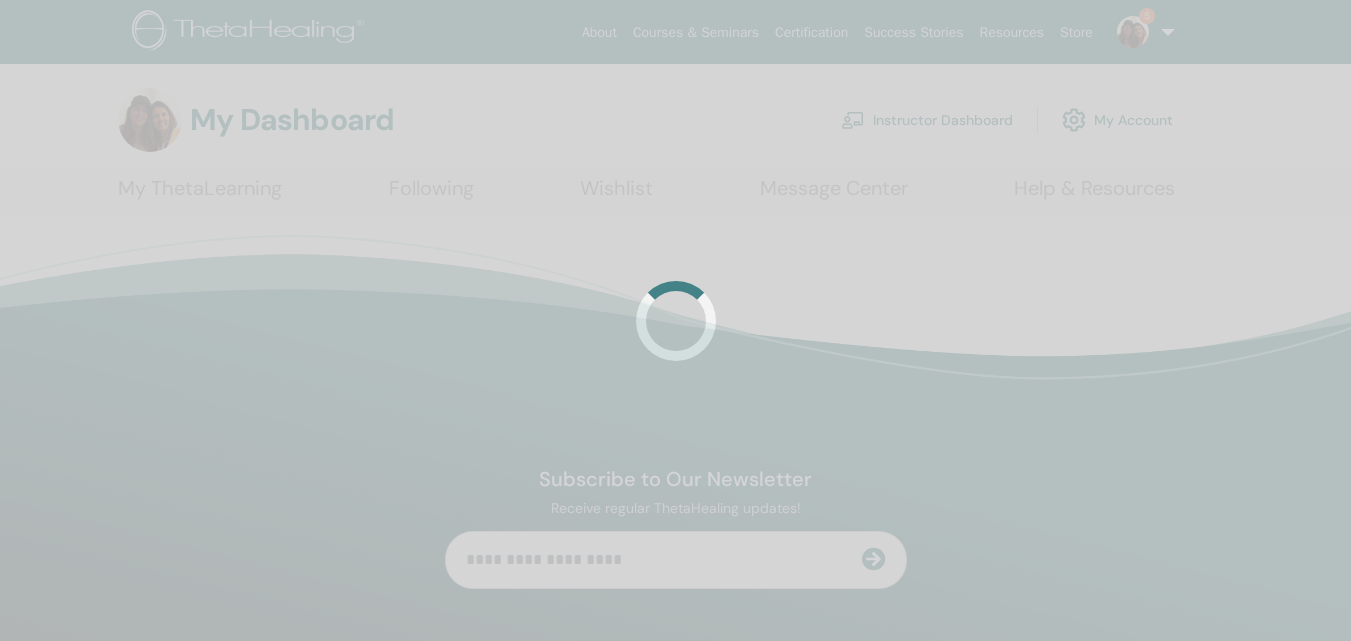 scroll, scrollTop: 0, scrollLeft: 0, axis: both 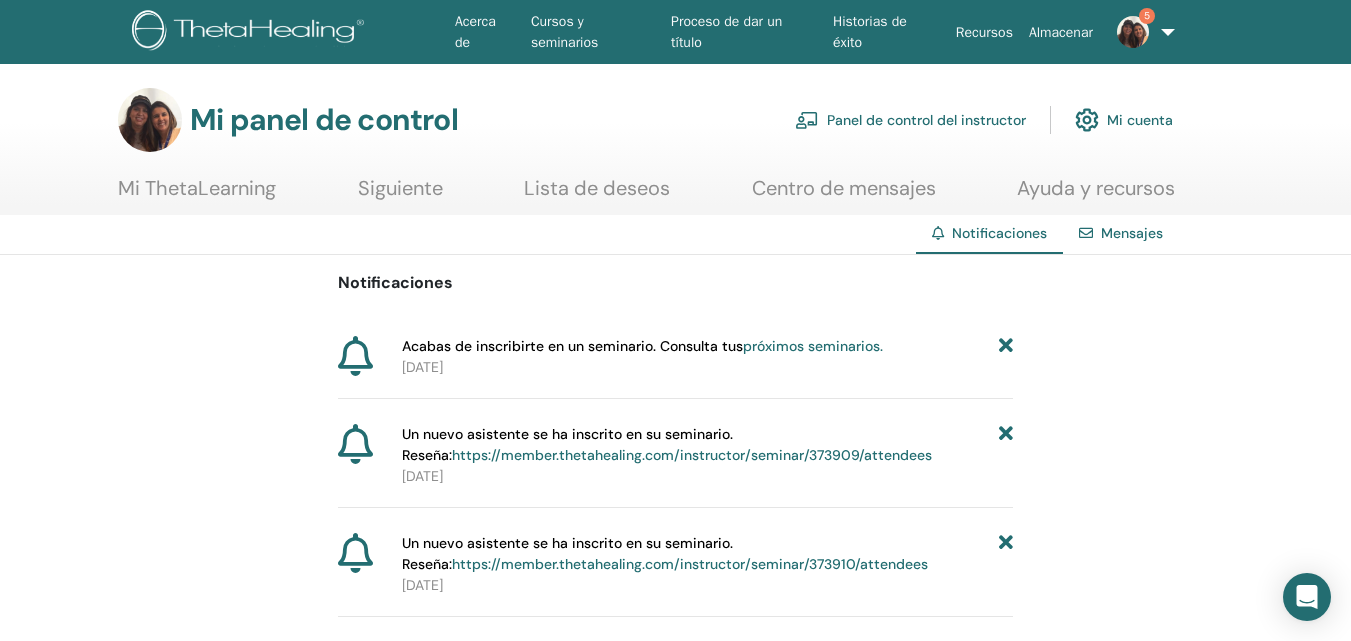 click on "Notificaciones Acabas de inscribirte en un seminario. Consulta tus  próximos seminarios. [DATE] Un nuevo asistente se ha inscrito en su seminario. Reseña:  https://member.thetahealing.com/instructor/seminar/373909/attendees [DATE] Un nuevo asistente se ha inscrito en su seminario. Reseña:  https://member.thetahealing.com/instructor/seminar/373910/attendees [DATE] Un nuevo asistente se ha inscrito en su seminario. Reseña:  https://member.thetahealing.com/instructor/seminar/373909/attendees [DATE] Un nuevo asistente se ha inscrito en su seminario. Reseña:  https://member.thetahealing.com/instructor/seminar/373909/attendees [DATE] Un nuevo asistente se ha inscrito en su seminario. Reseña:  https://member.thetahealing.com/instructor/seminar/373910/attendees [DATE] Un nuevo asistente se ha inscrito en su seminario. Reseña:  https://member.thetahealing.com/instructor/seminar/373910/attendees [DATE] Un nuevo asistente se ha inscrito en su seminario. Reseña:  [DATE]" at bounding box center (675, 20176) 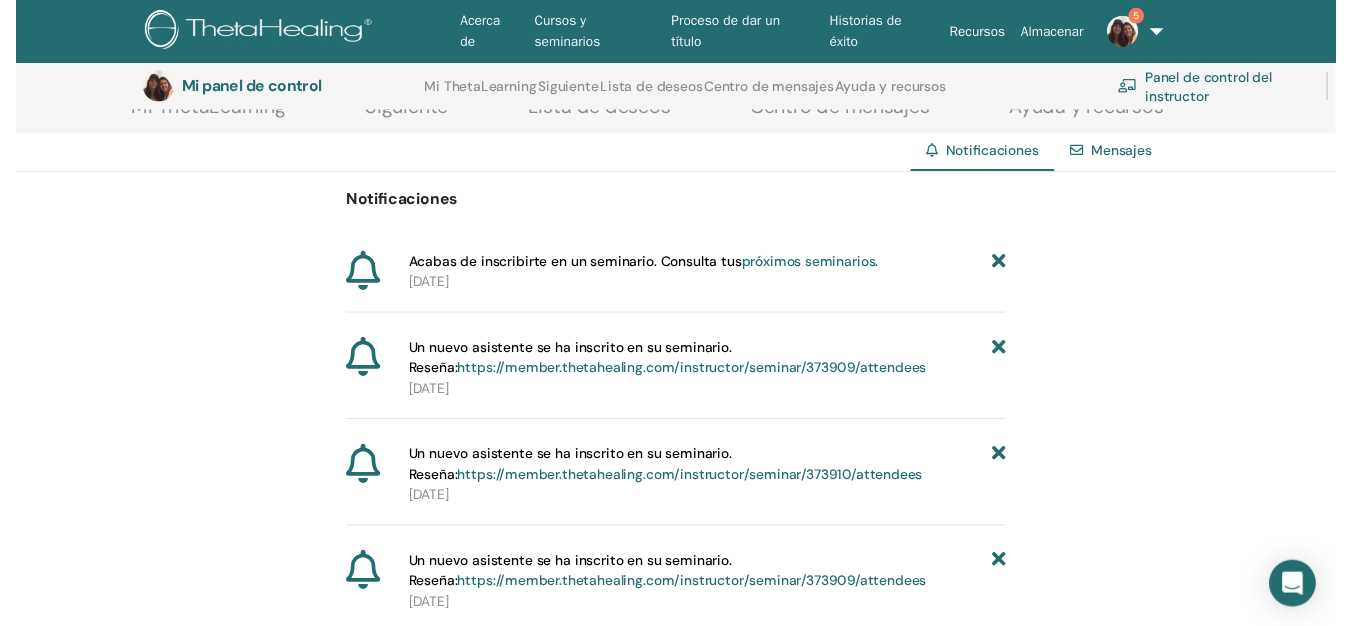 scroll, scrollTop: 208, scrollLeft: 0, axis: vertical 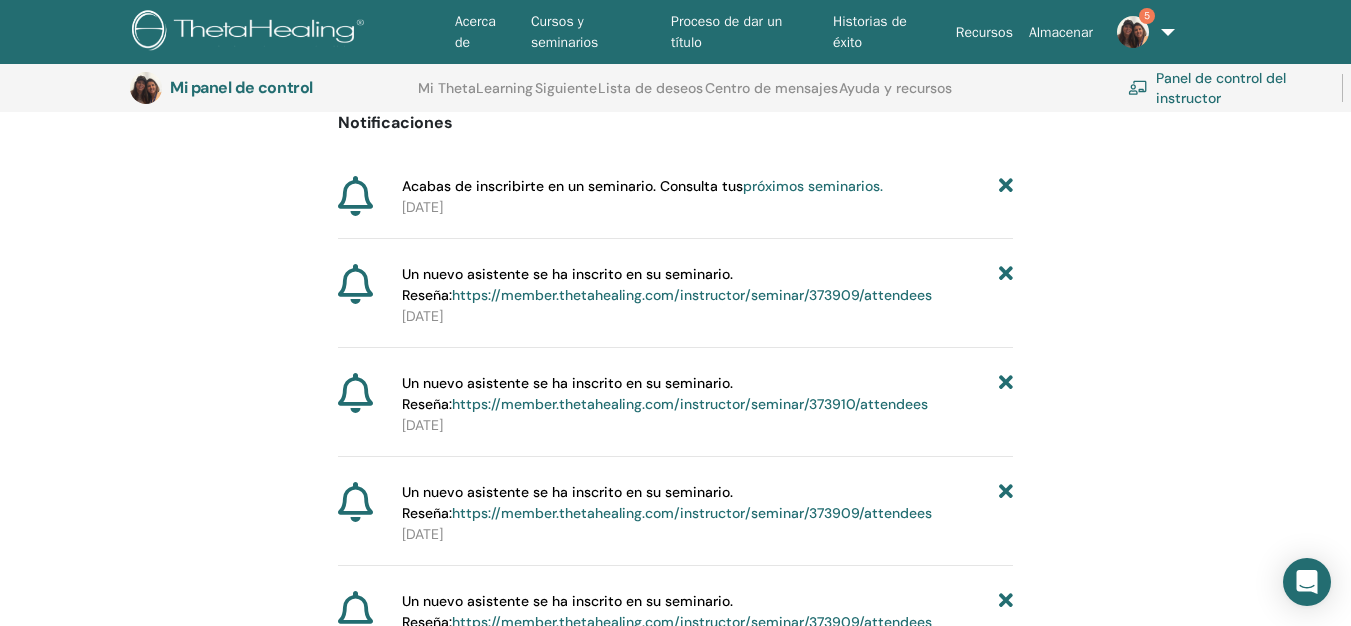 click on "https://member.thetahealing.com/instructor/seminar/373909/attendees" at bounding box center (692, 295) 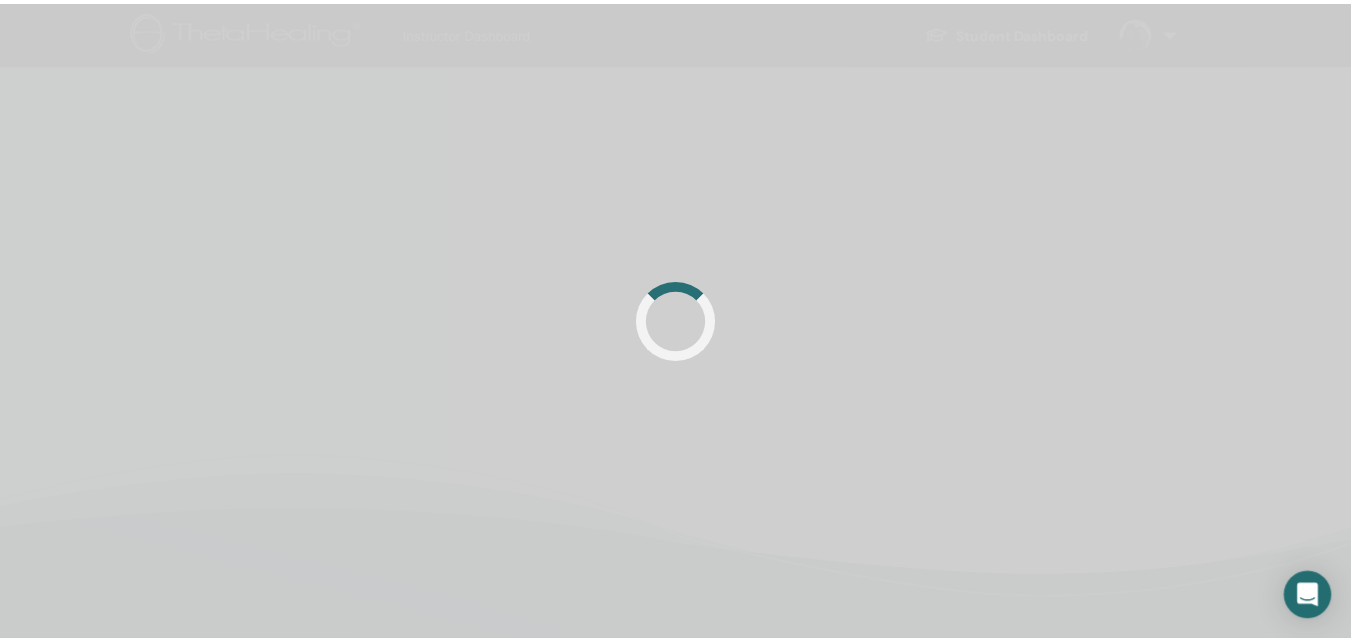 scroll, scrollTop: 0, scrollLeft: 0, axis: both 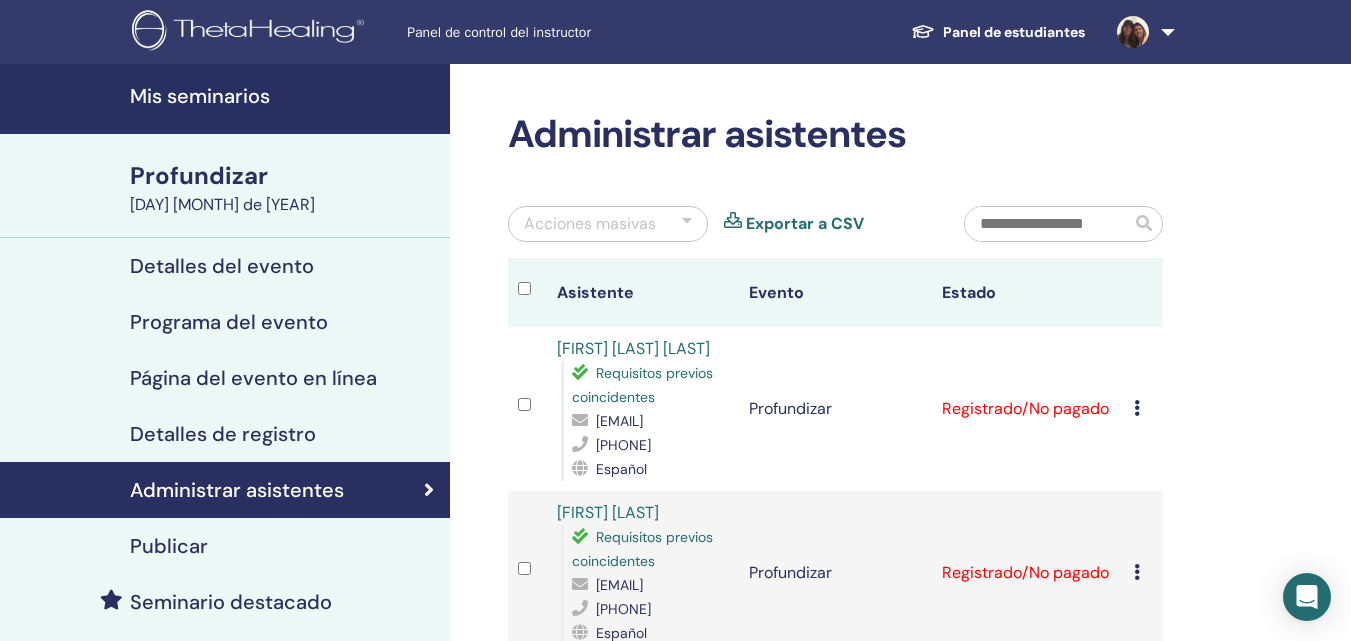 drag, startPoint x: 1164, startPoint y: 414, endPoint x: 1141, endPoint y: 403, distance: 25.495098 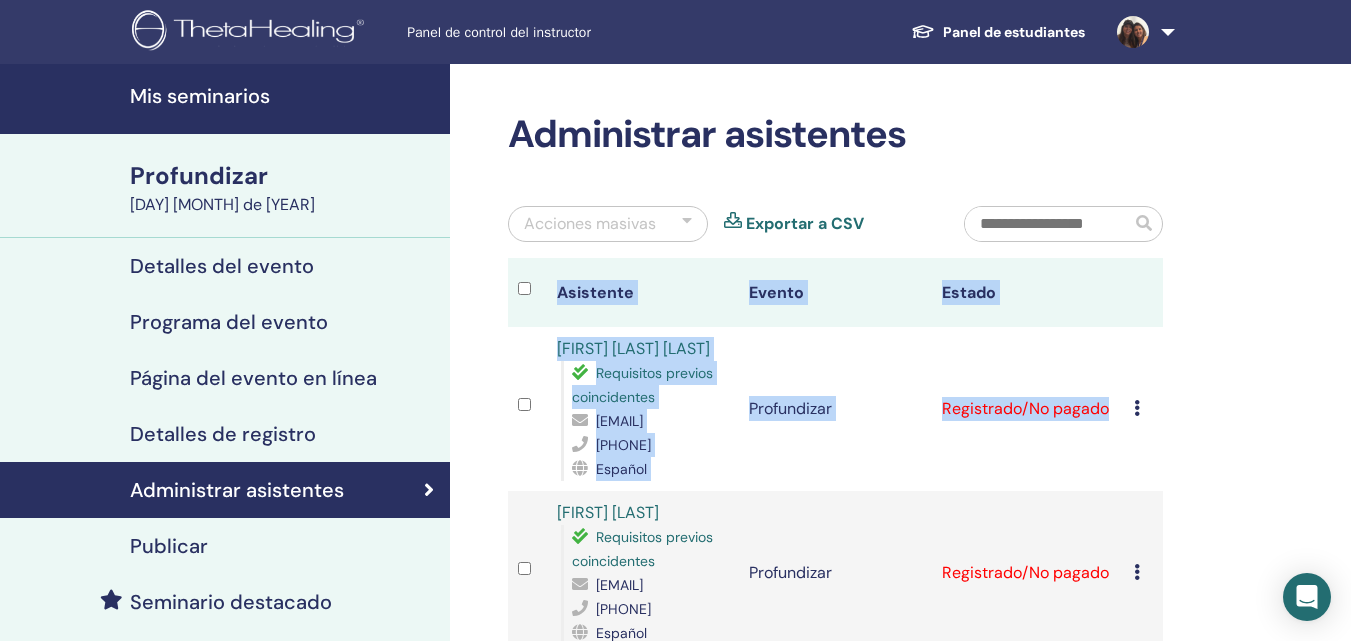 click on "Cancelar registro No certificar automáticamente Marcar como pagado Marcar como no pagado Marcar como ausente Completar y certificar Descargar certificado" at bounding box center (1143, 409) 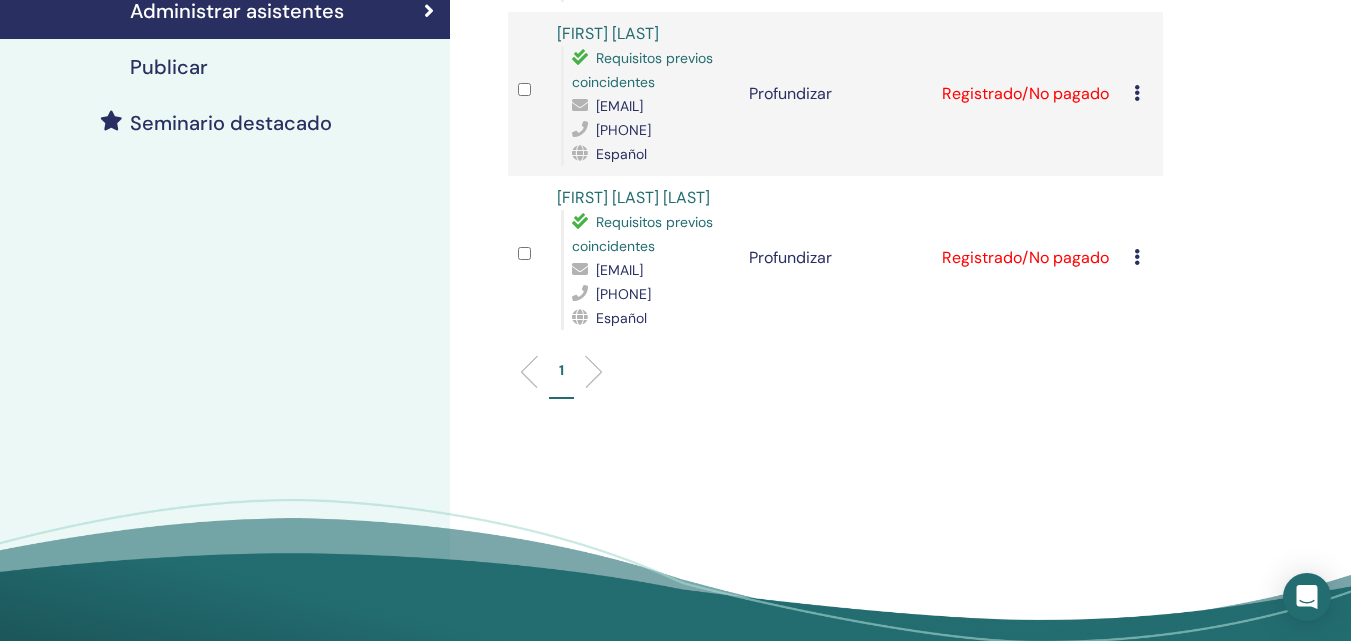 scroll, scrollTop: 480, scrollLeft: 0, axis: vertical 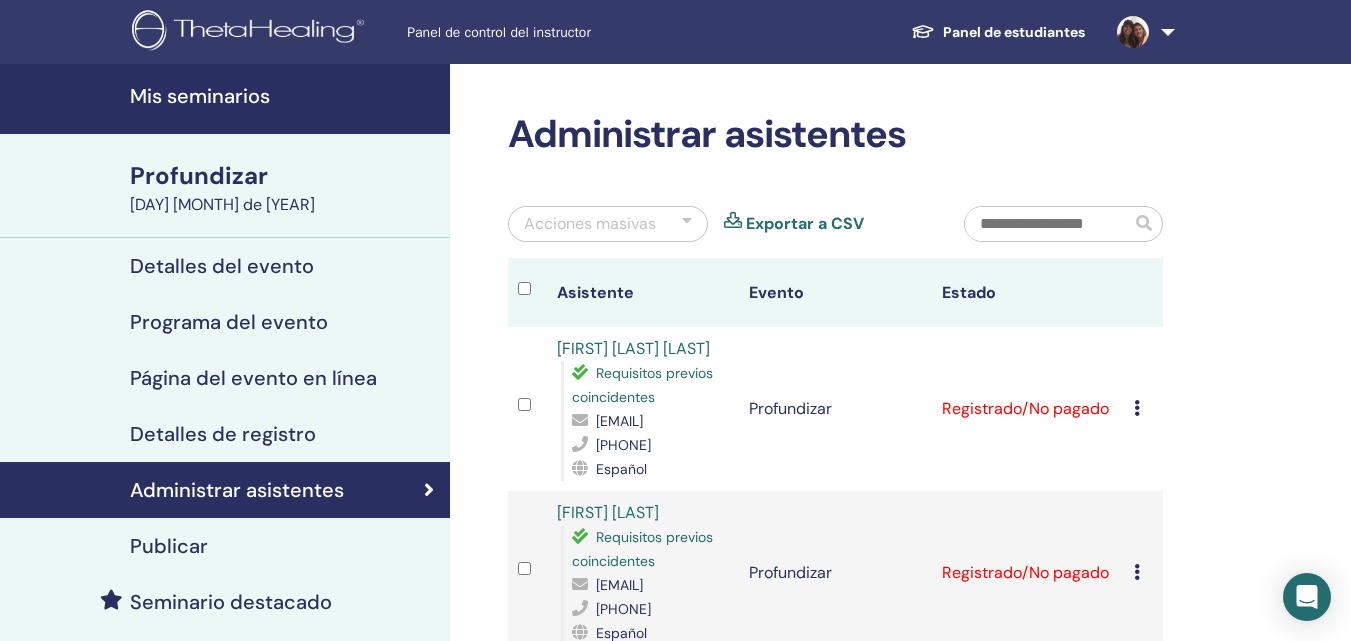click on "Mis seminarios" at bounding box center (284, 96) 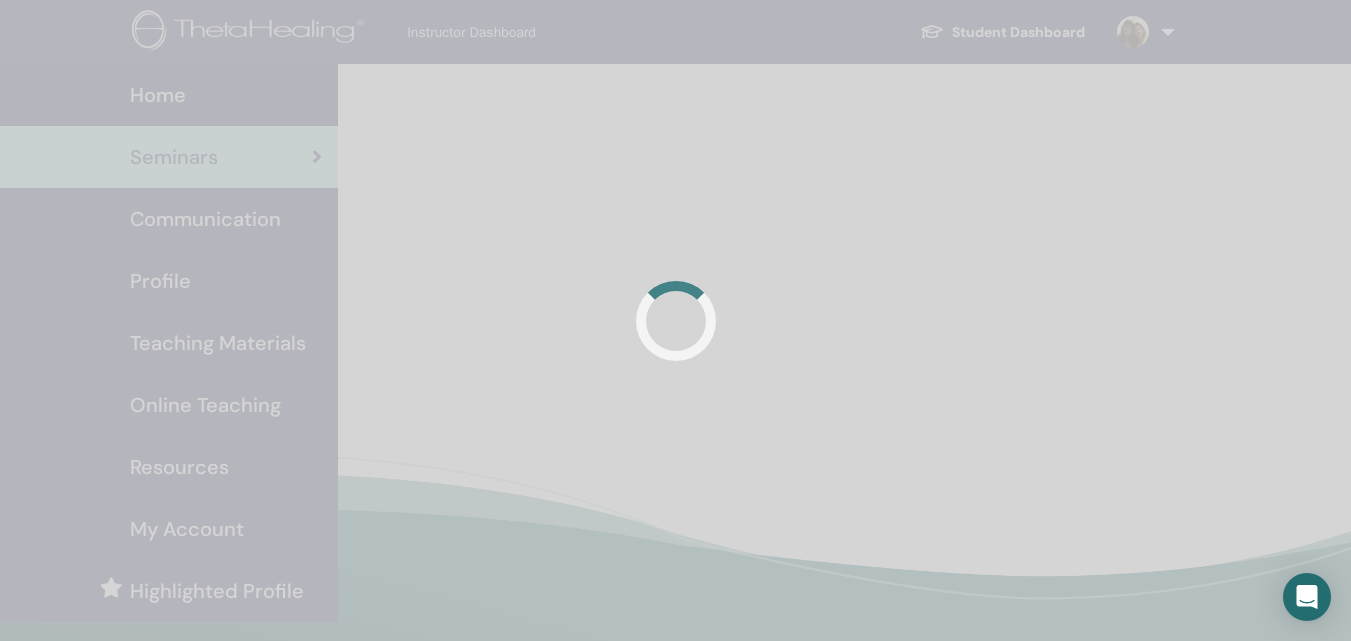 scroll, scrollTop: 0, scrollLeft: 0, axis: both 